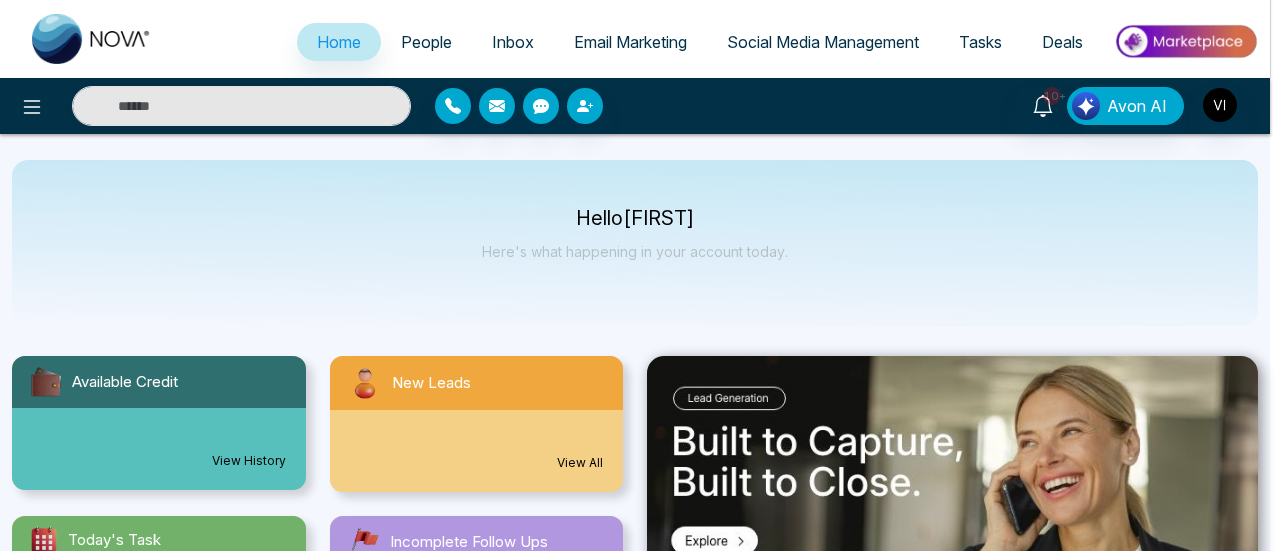 select on "*" 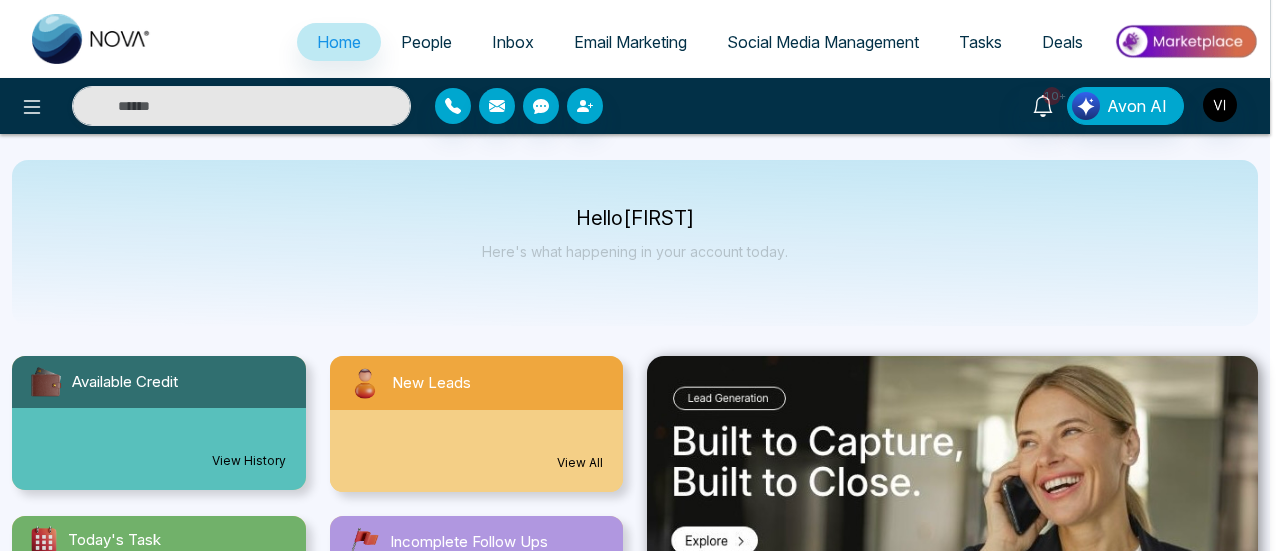 select on "*" 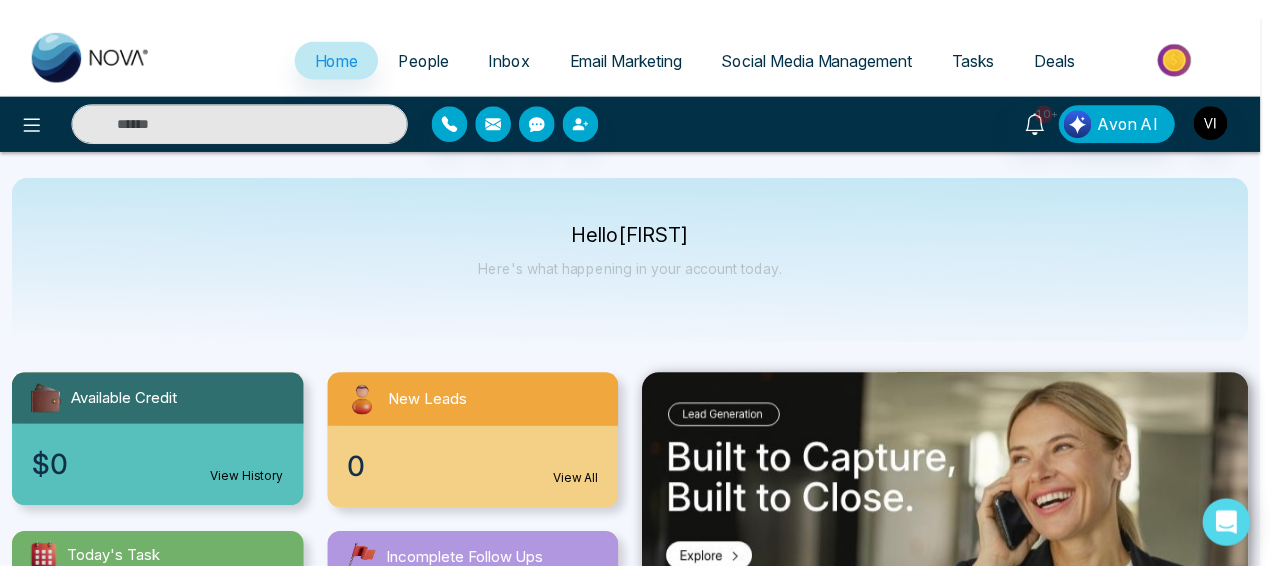 scroll, scrollTop: 0, scrollLeft: 0, axis: both 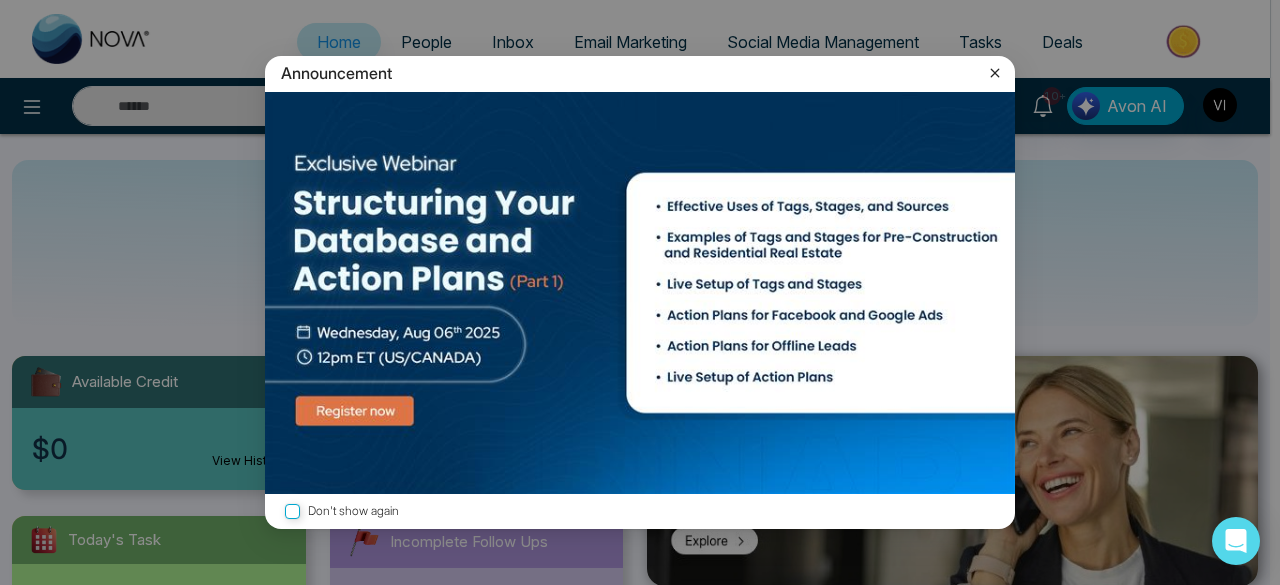 click on "Announcement   Don't show again" at bounding box center [640, 292] 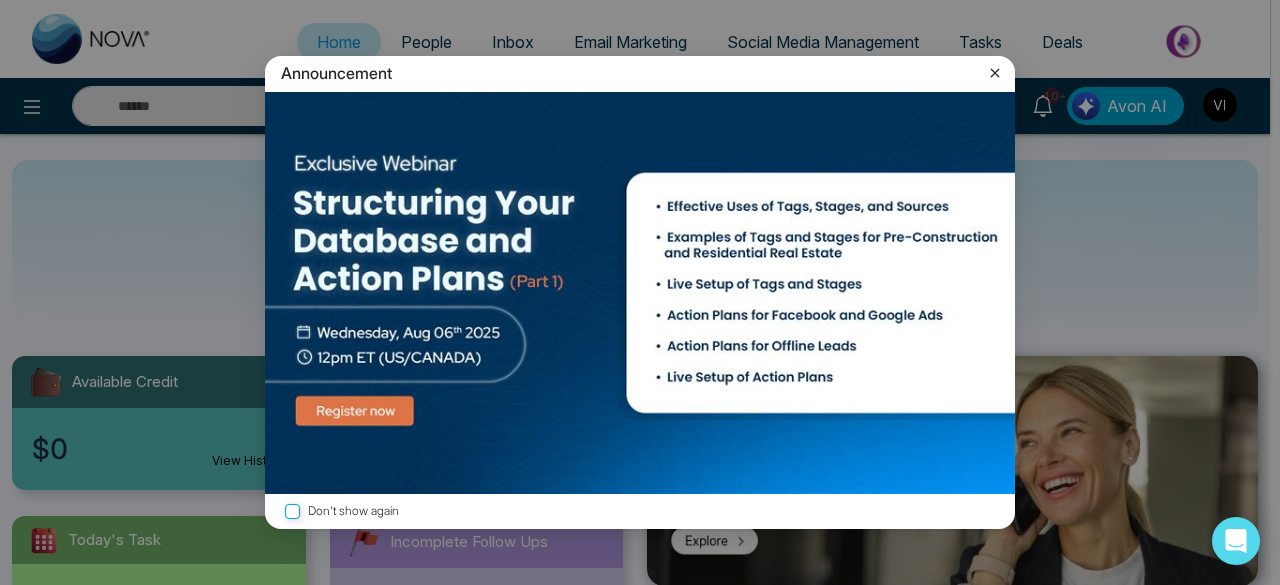 click 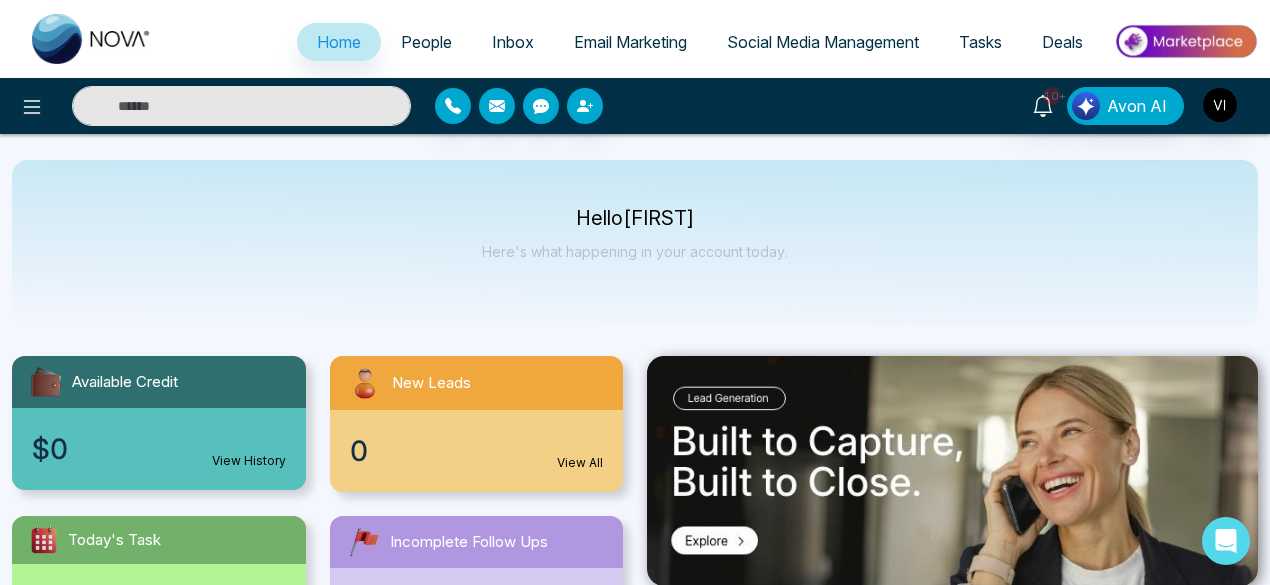 click on "Email Marketing" at bounding box center (630, 42) 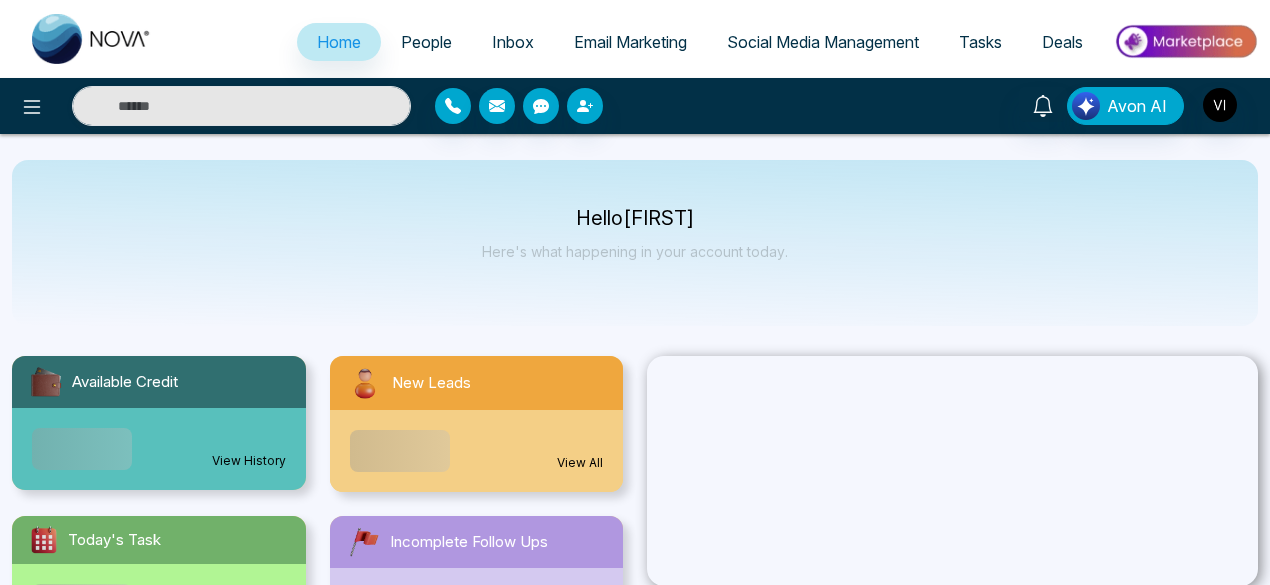 select on "*" 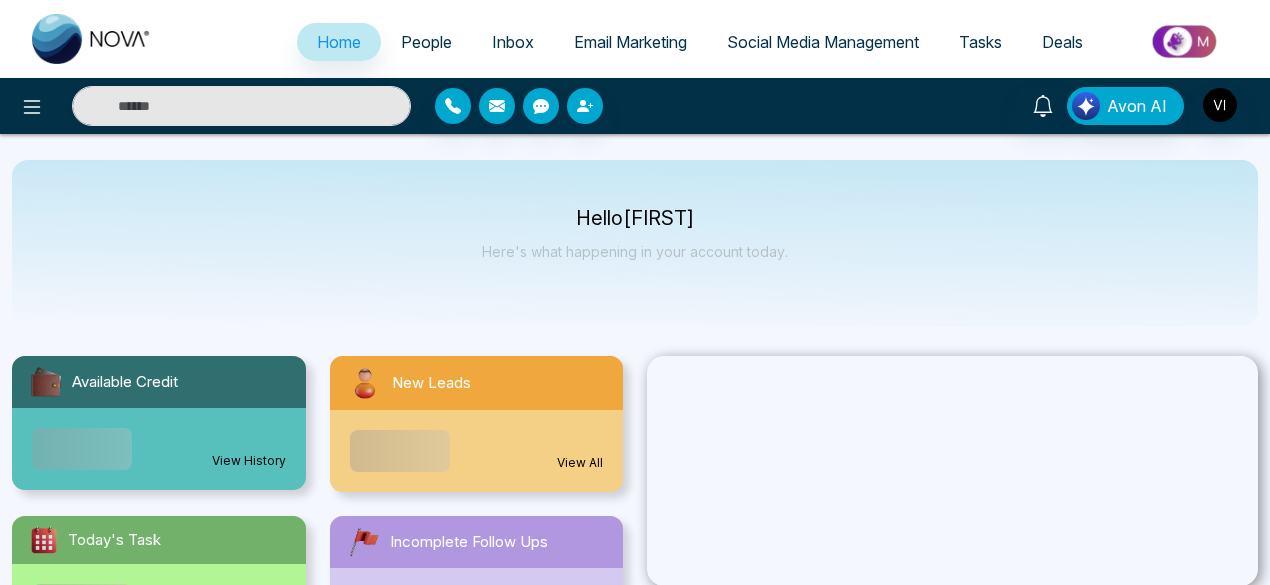 select on "*" 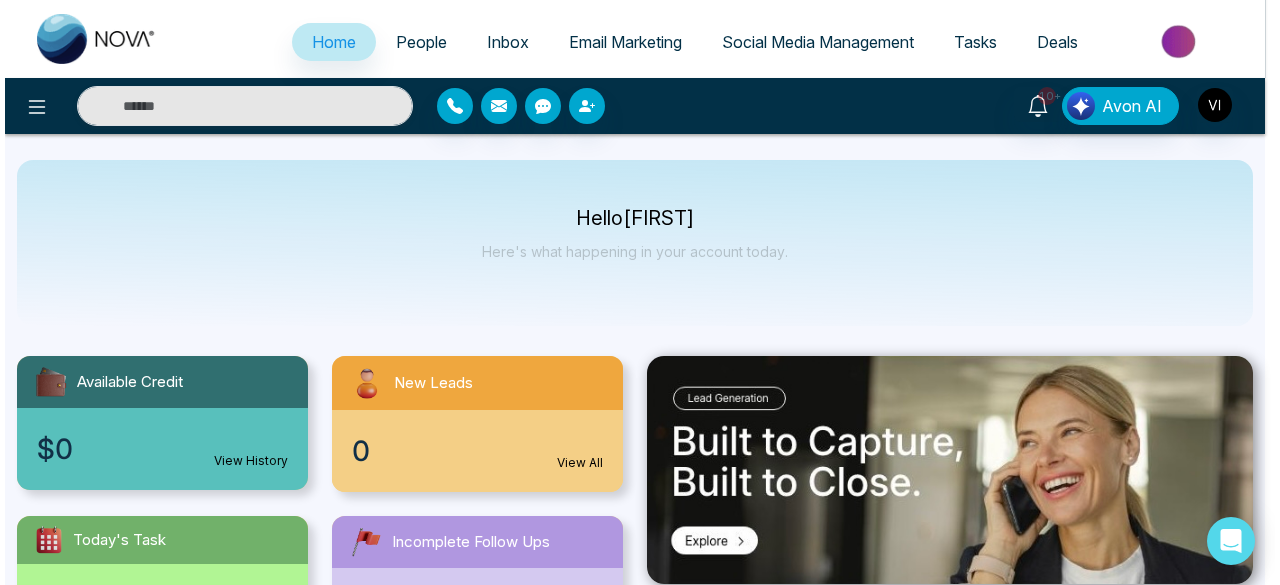 scroll, scrollTop: 0, scrollLeft: 0, axis: both 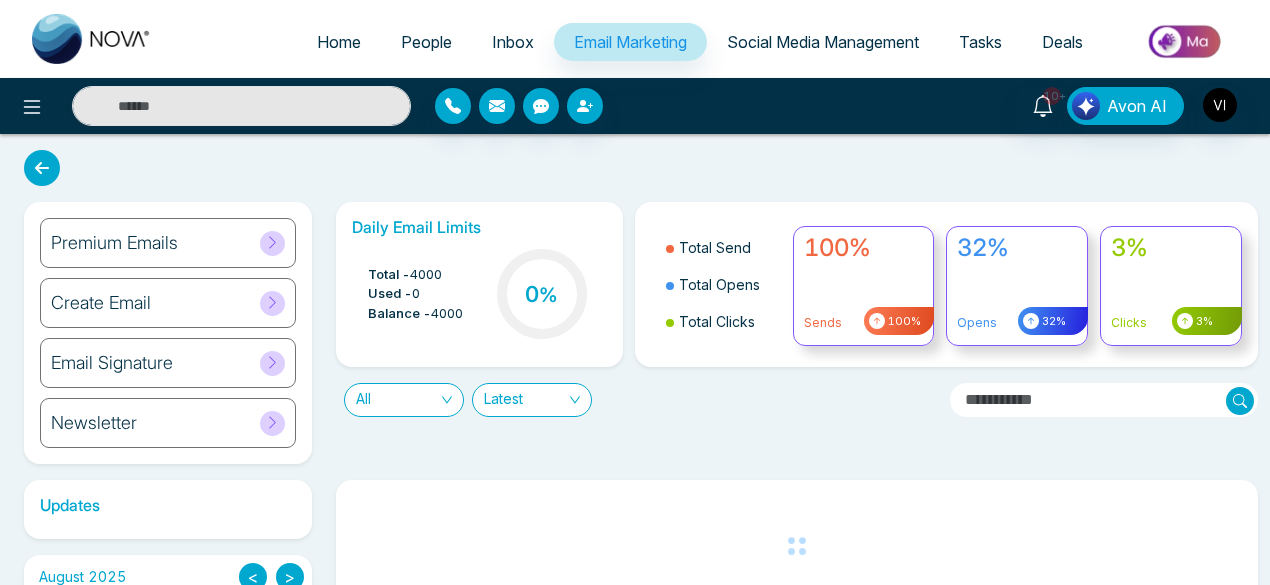 click 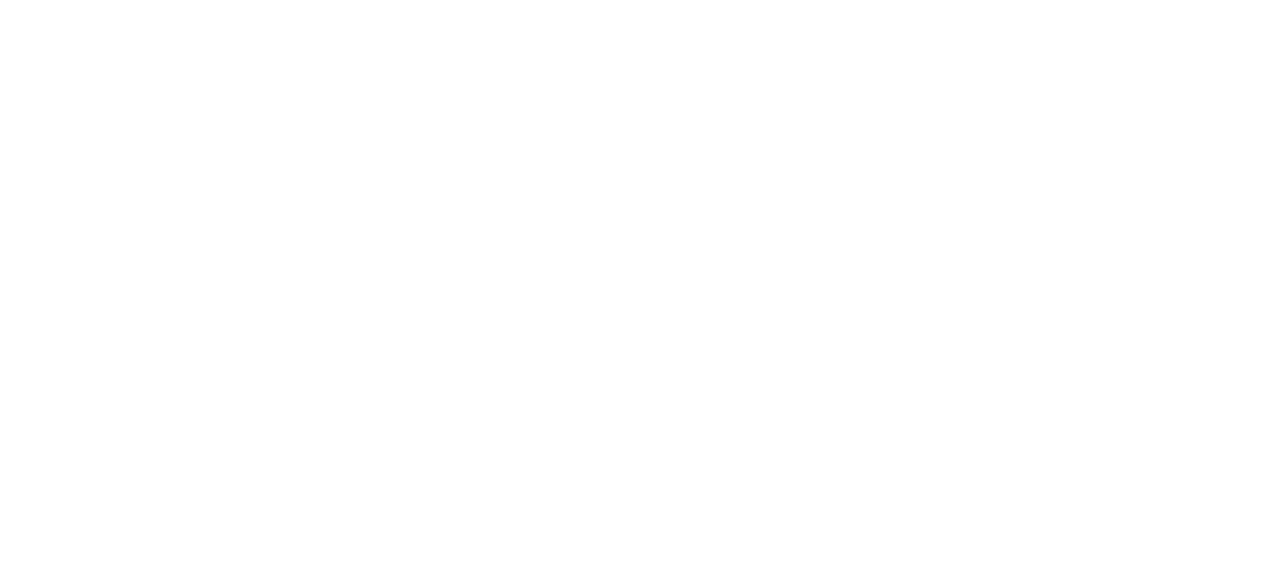 scroll, scrollTop: 0, scrollLeft: 0, axis: both 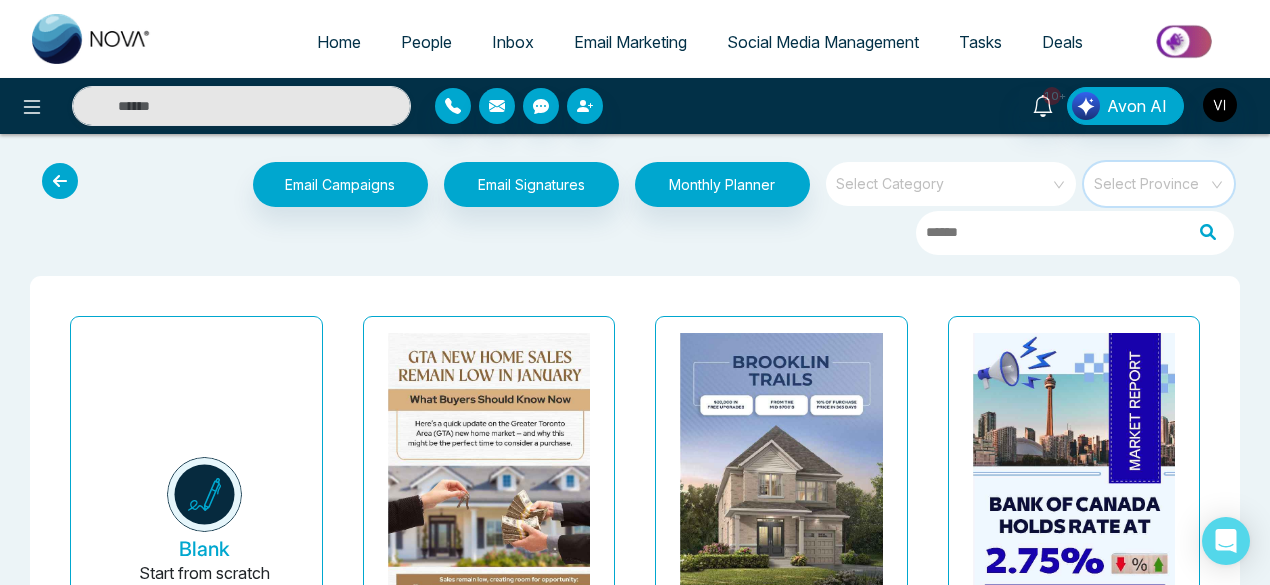 click at bounding box center [1152, 177] 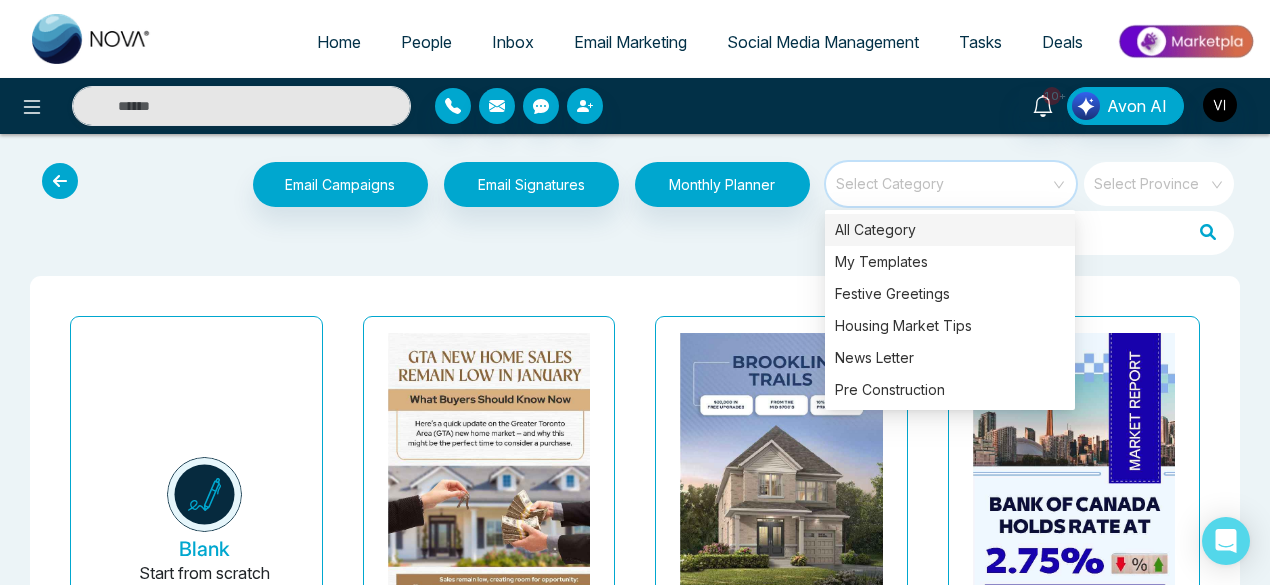 click at bounding box center (944, 177) 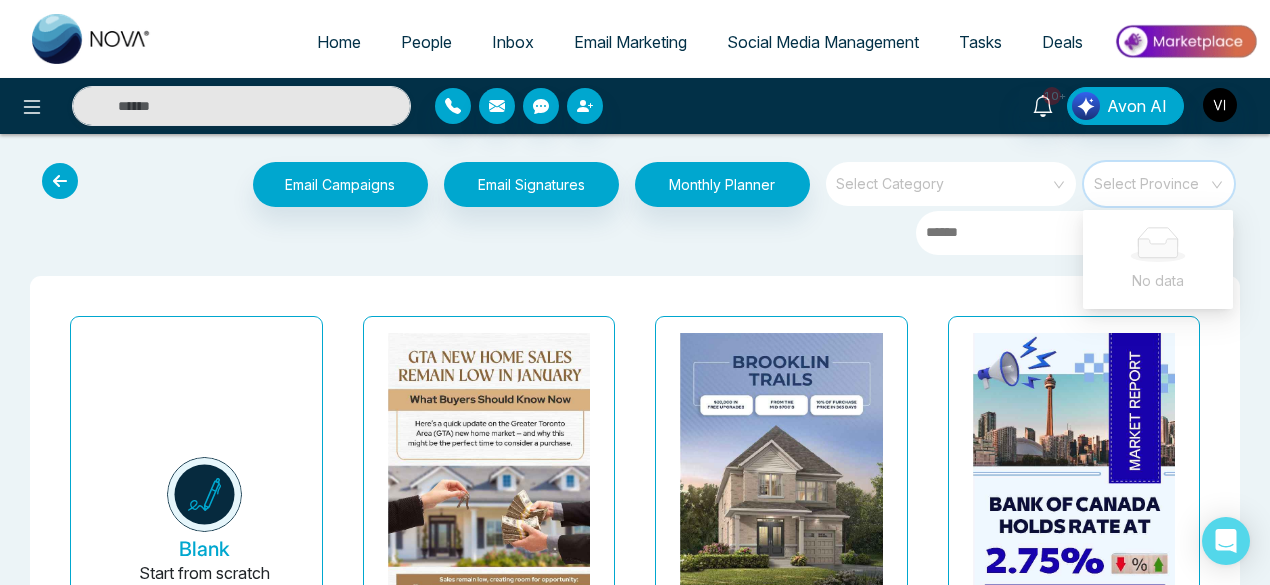 click at bounding box center [1152, 177] 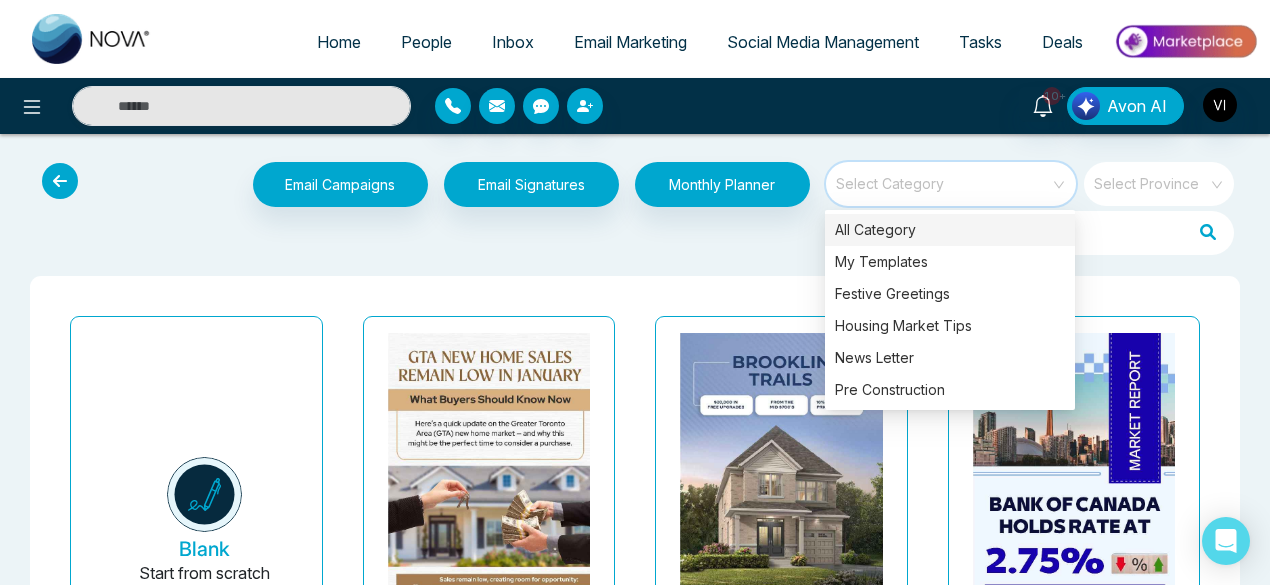 click at bounding box center [944, 177] 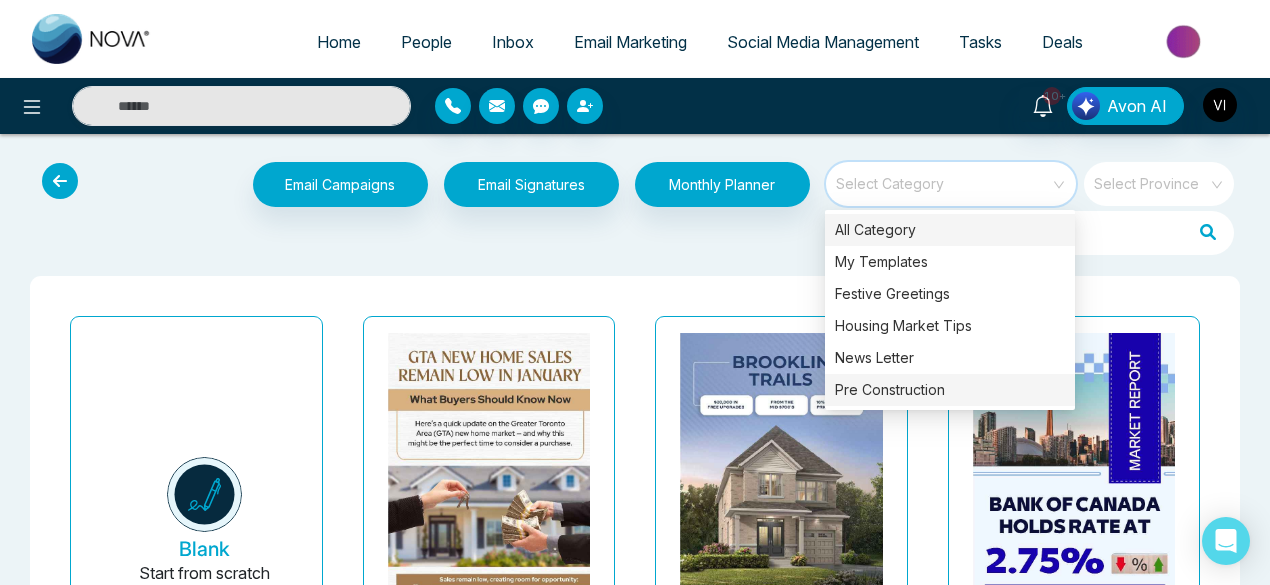 click on "Pre Construction" at bounding box center (950, 390) 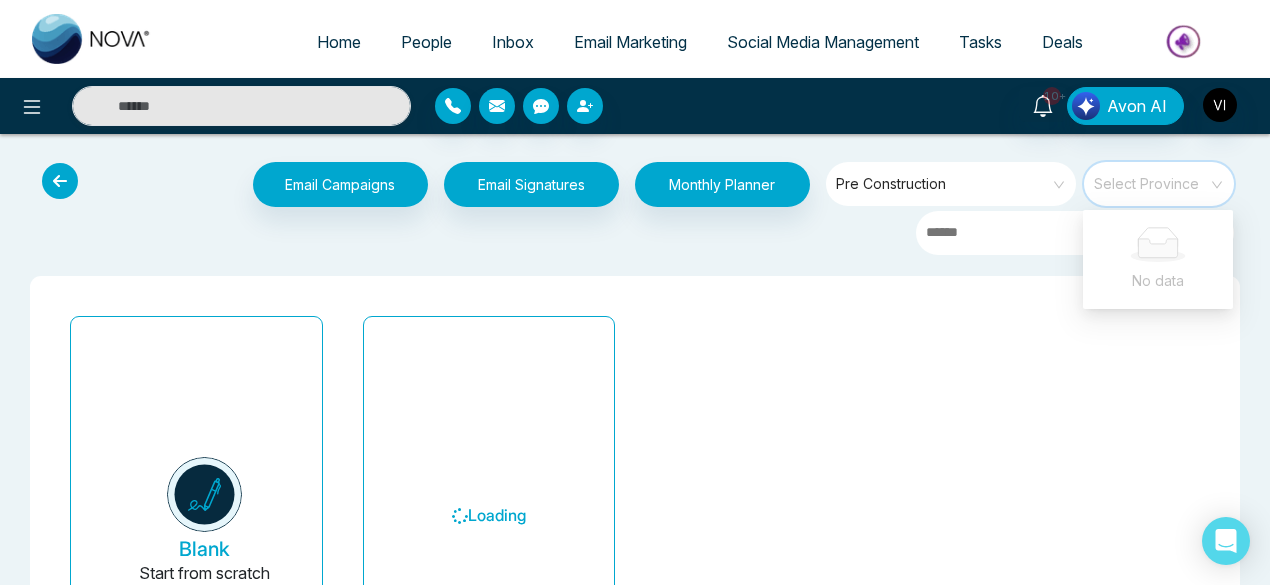 click at bounding box center (1152, 177) 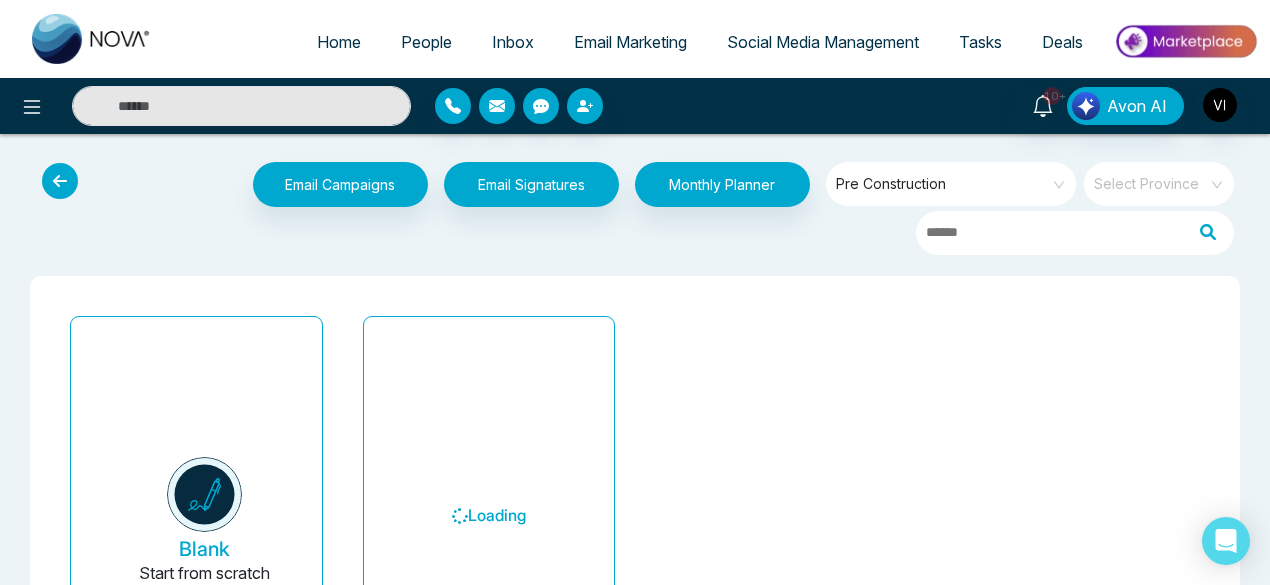 click on "Email Campaigns Start from scratch? View my campaigns Email Signatures Monthly Planner Pre Construction Select [PROVINCE]" at bounding box center [686, 209] 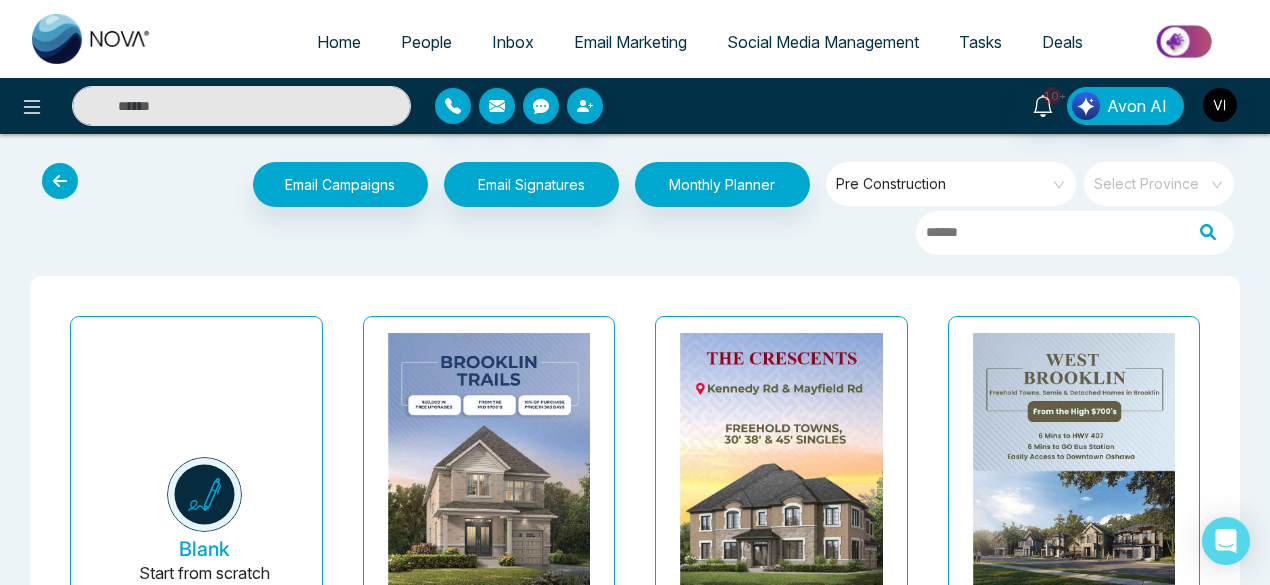 click on "Email Campaigns Start from scratch? View my campaigns Email Signatures Monthly Planner Pre Construction Select [PROVINCE]" at bounding box center (686, 209) 